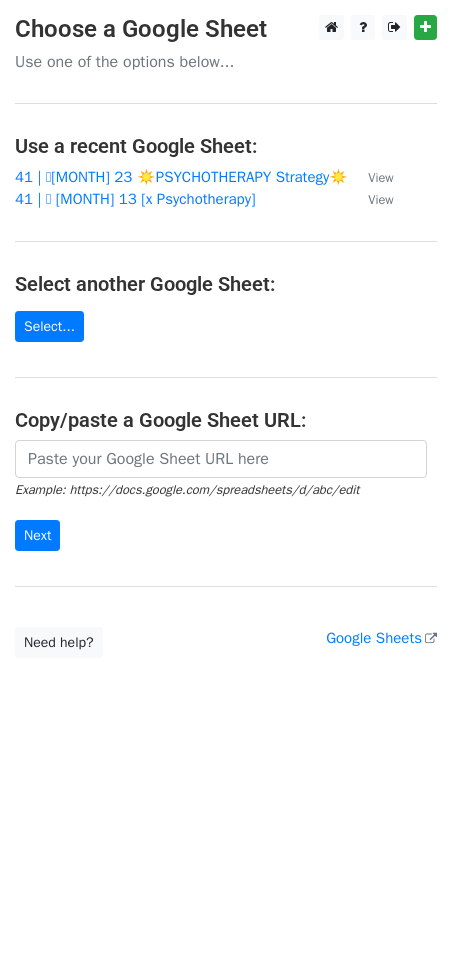 scroll, scrollTop: 0, scrollLeft: 0, axis: both 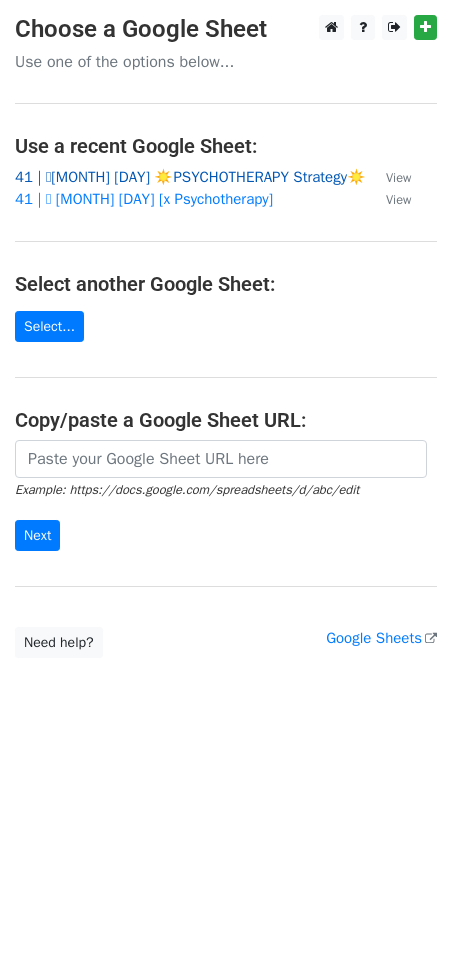 click on "41 | 🩵JUL 23 ☀️PSYCHOTHERAPY Strategy☀️" at bounding box center [190, 177] 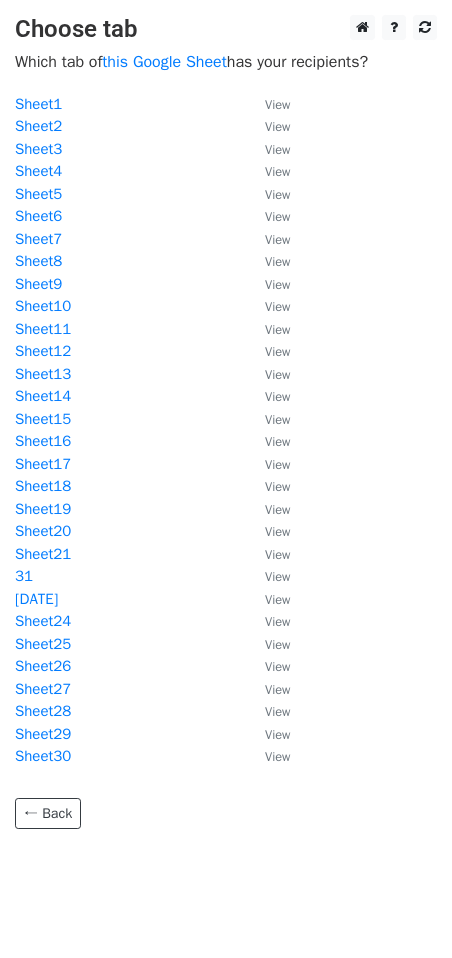 scroll, scrollTop: 0, scrollLeft: 0, axis: both 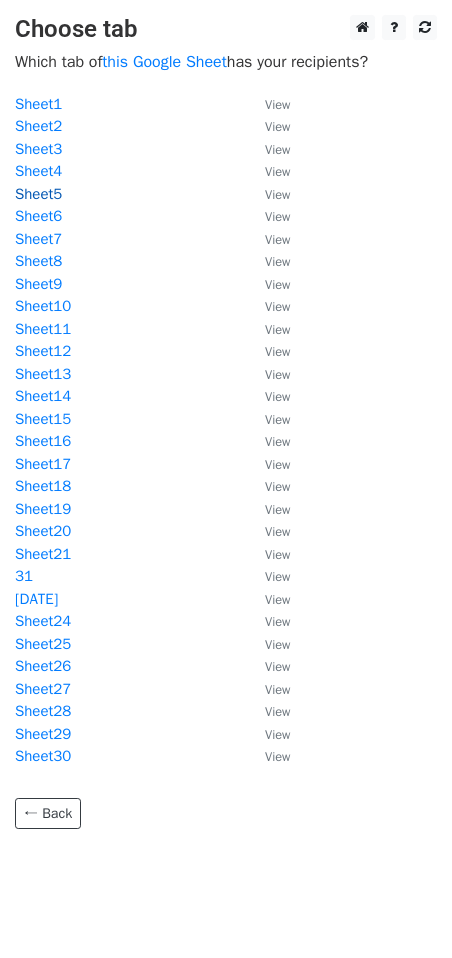 click on "Sheet5" at bounding box center (38, 194) 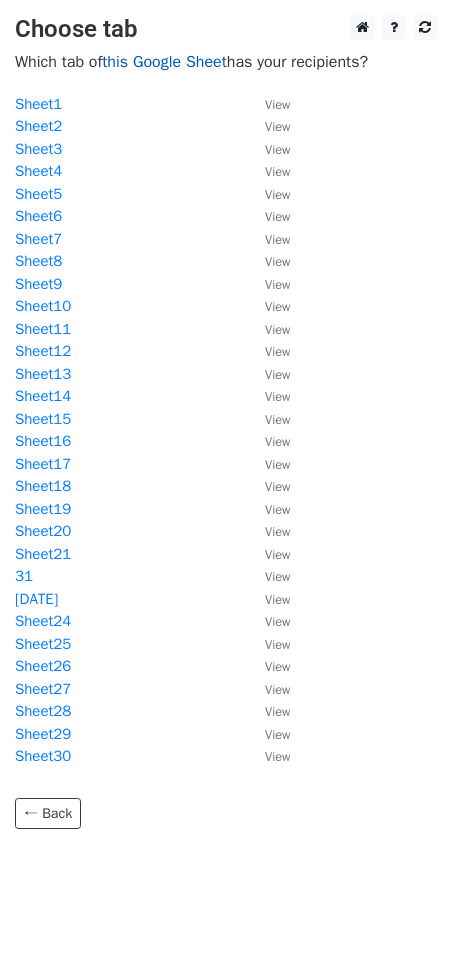 click on "this Google Sheet" at bounding box center (164, 62) 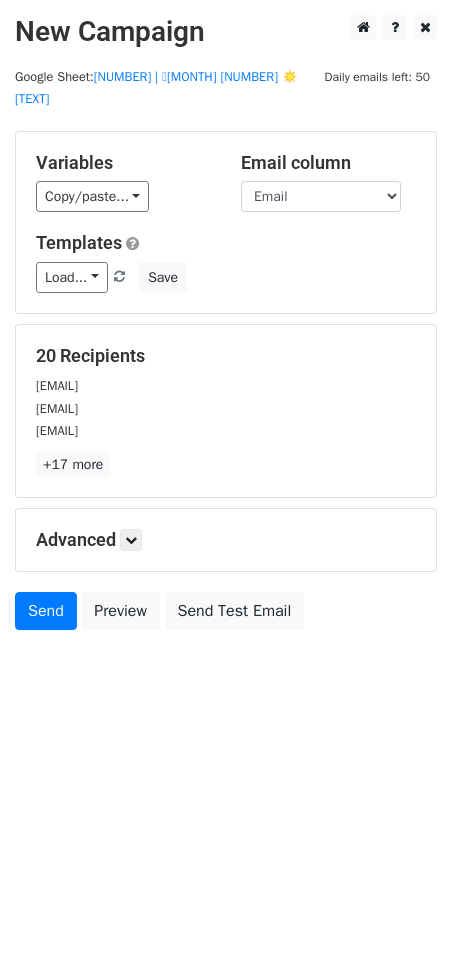 scroll, scrollTop: 0, scrollLeft: 0, axis: both 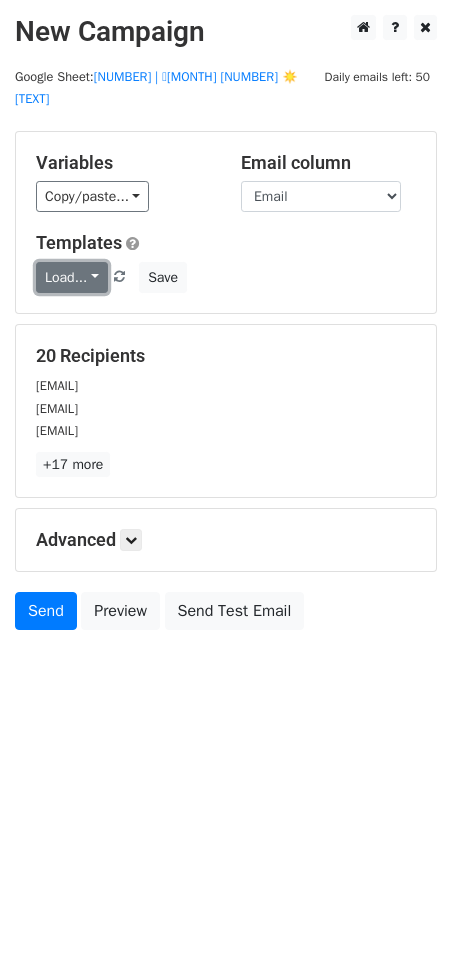 click on "Load..." at bounding box center [72, 277] 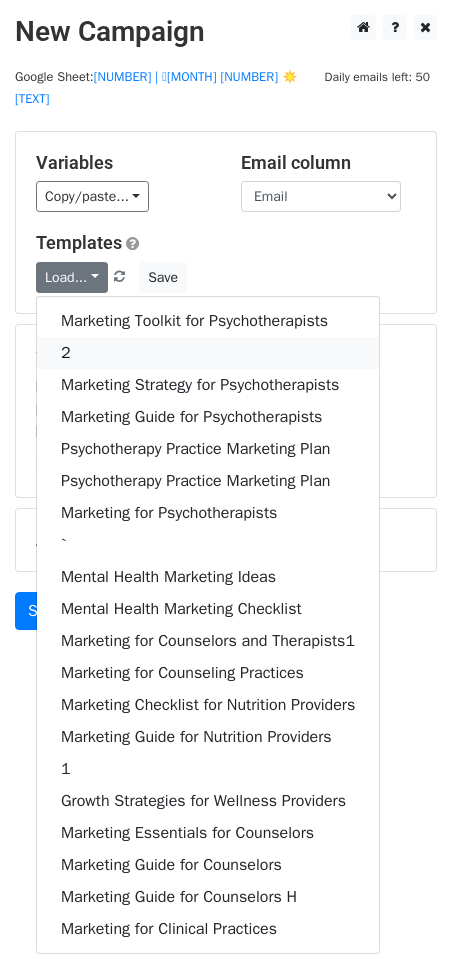 click on "2" at bounding box center (208, 353) 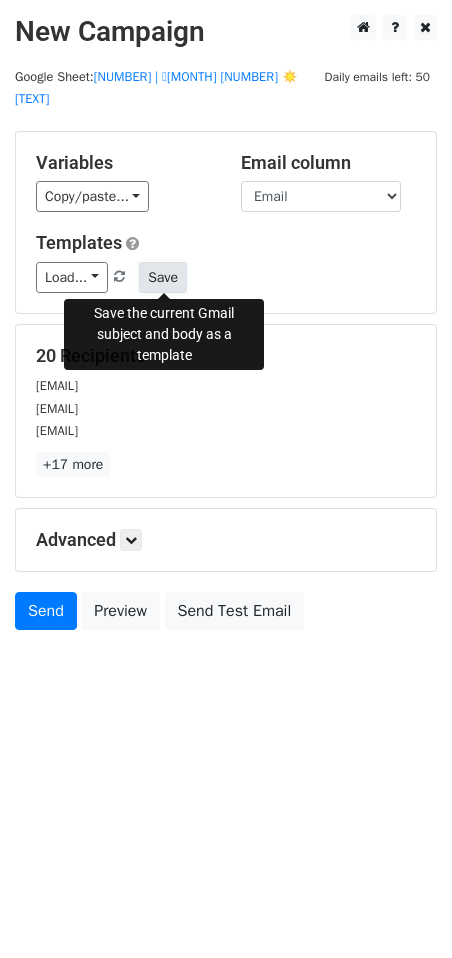 click on "Save" at bounding box center [163, 277] 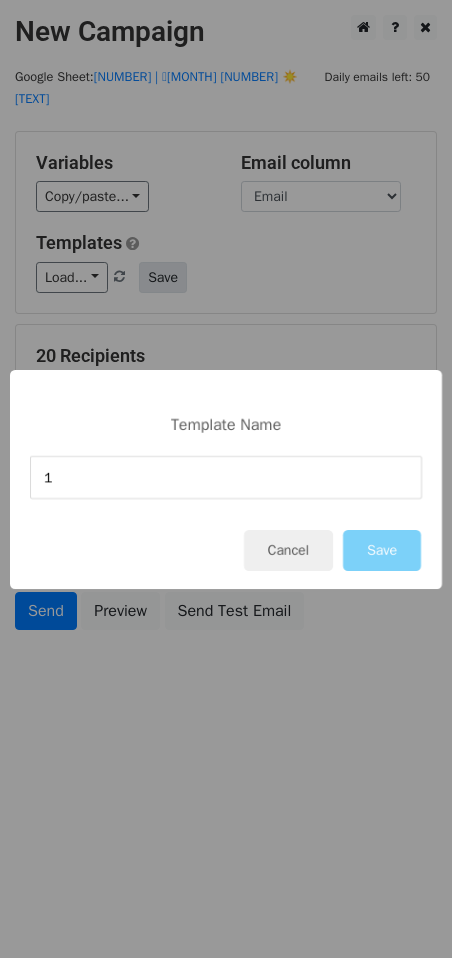 type on "1" 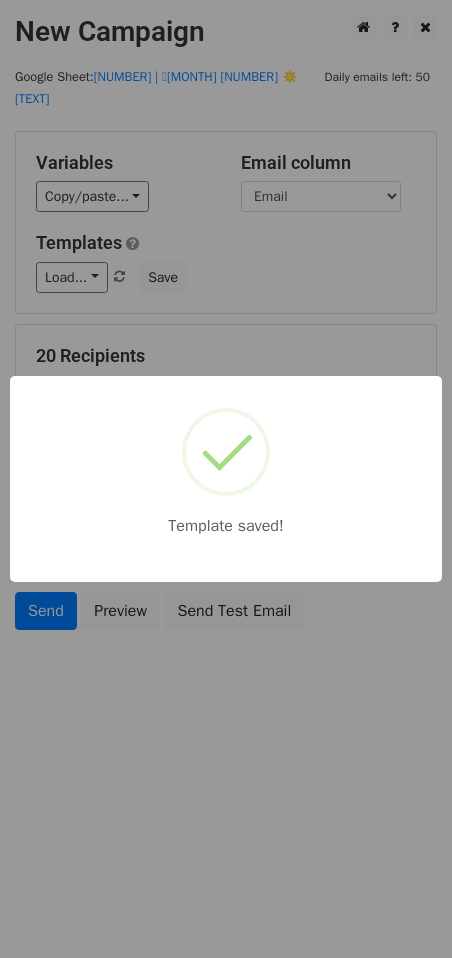 drag, startPoint x: 183, startPoint y: 718, endPoint x: 136, endPoint y: 641, distance: 90.21086 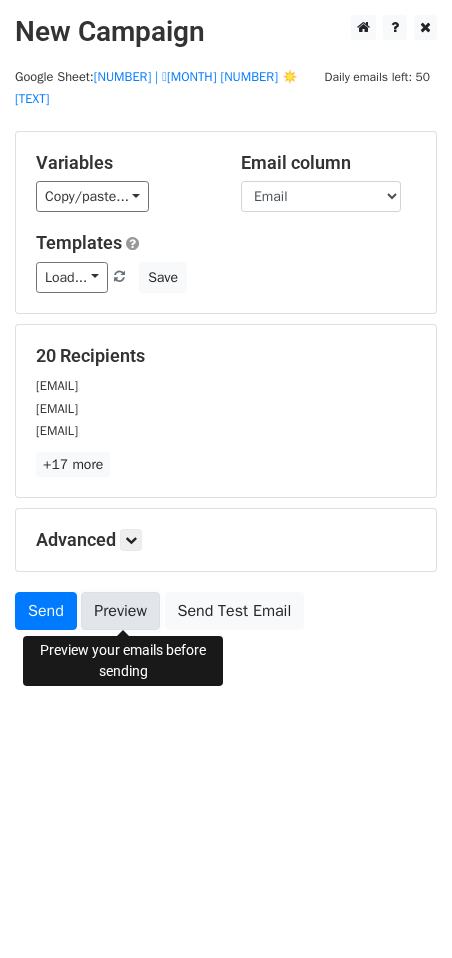 click on "Preview" at bounding box center [120, 611] 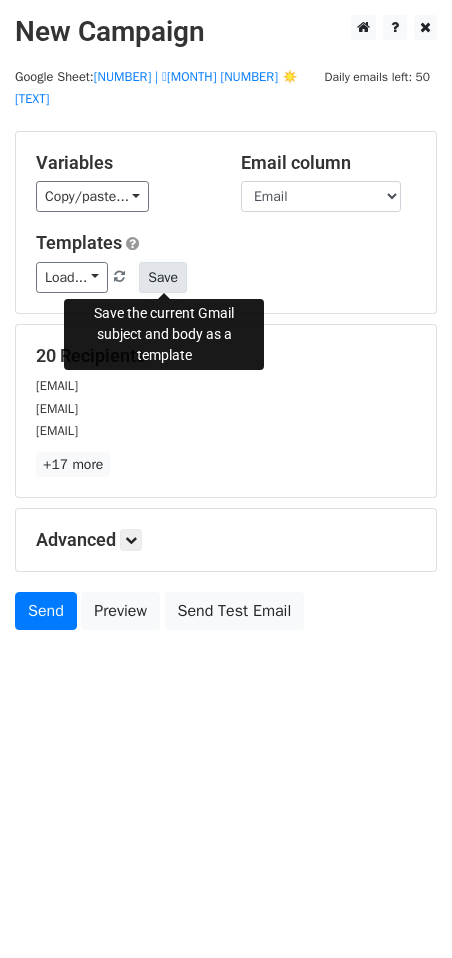 click on "Save" at bounding box center (163, 277) 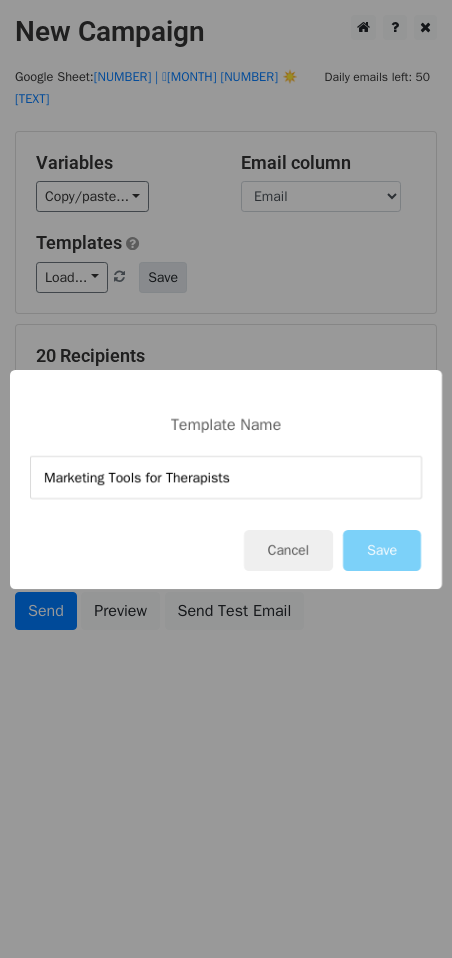 type on "Marketing Tools for Therapists" 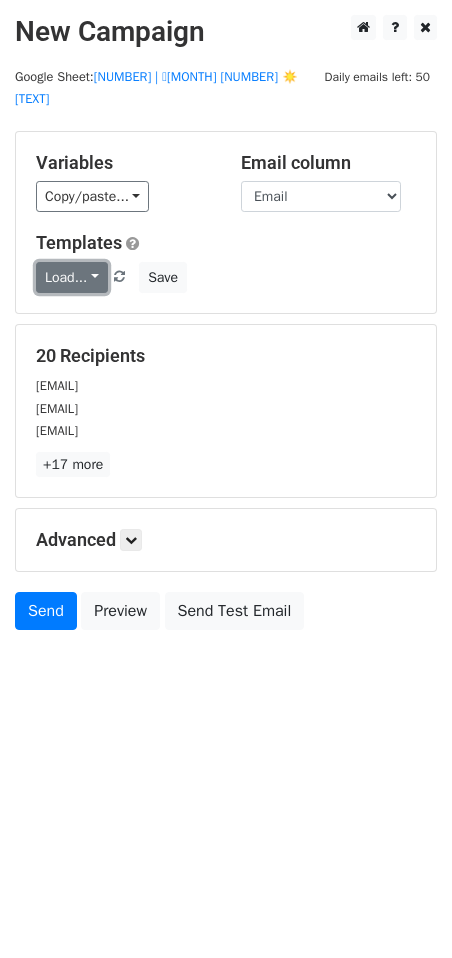 click on "Load..." at bounding box center (72, 277) 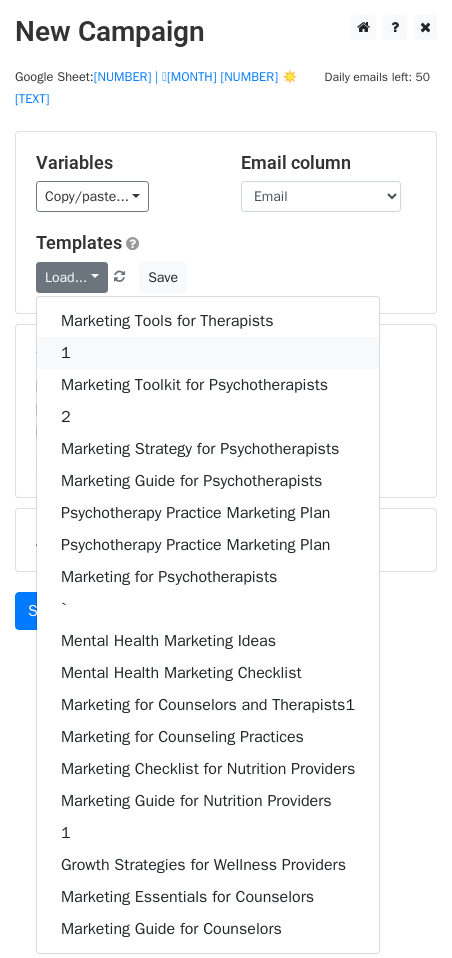 click on "1" at bounding box center [208, 353] 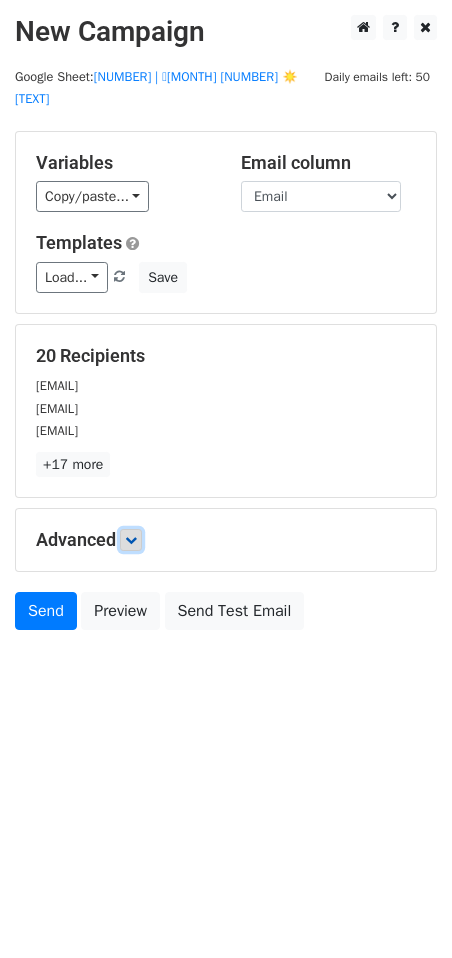 click at bounding box center (131, 540) 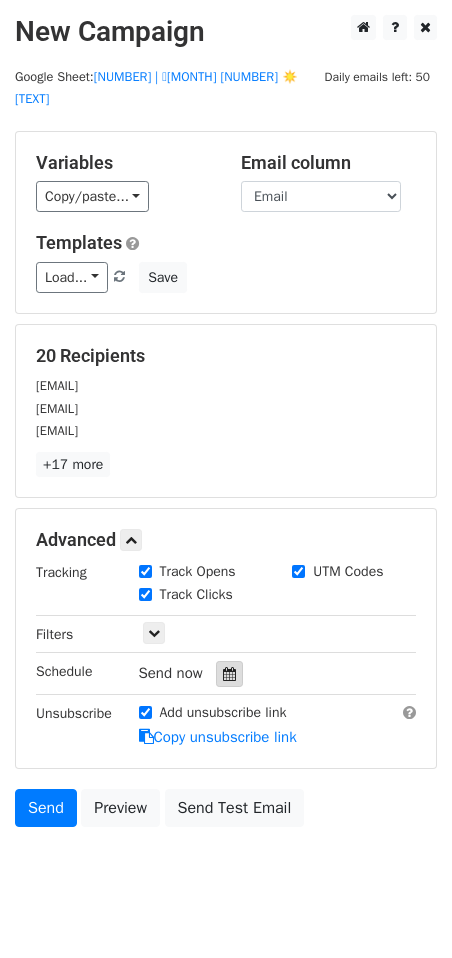 click at bounding box center (229, 674) 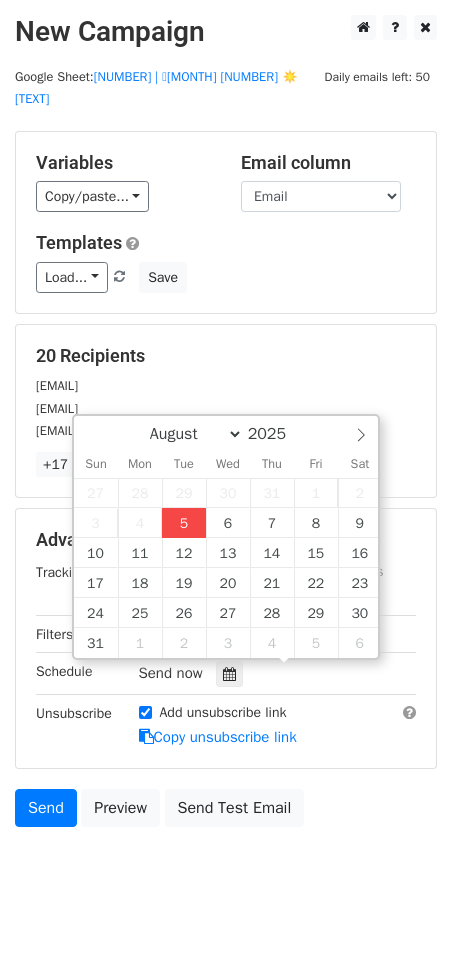type on "2025-08-05 13:53" 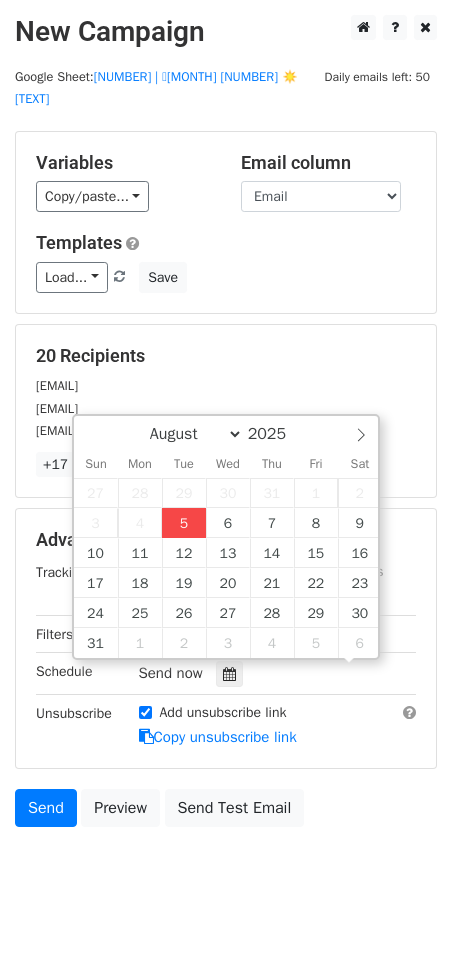scroll, scrollTop: 1, scrollLeft: 0, axis: vertical 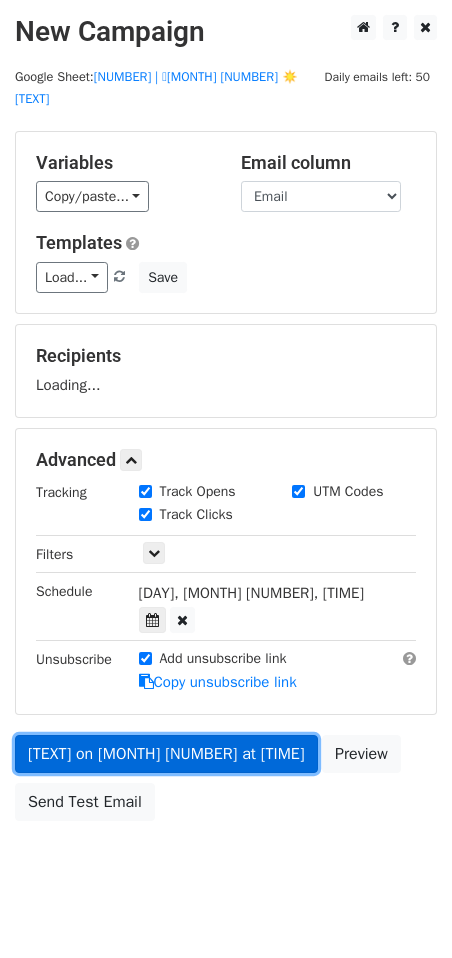 click on "Send on Aug 5 at 1:53pm" at bounding box center (166, 754) 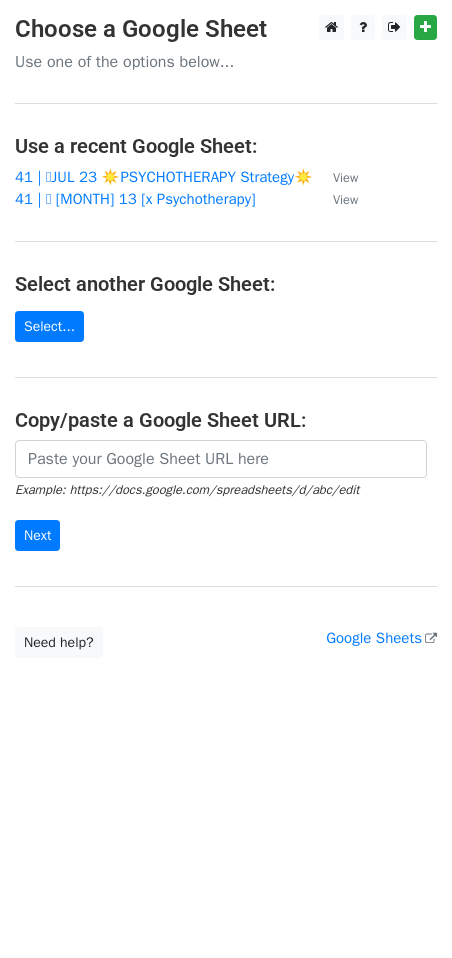scroll, scrollTop: 0, scrollLeft: 0, axis: both 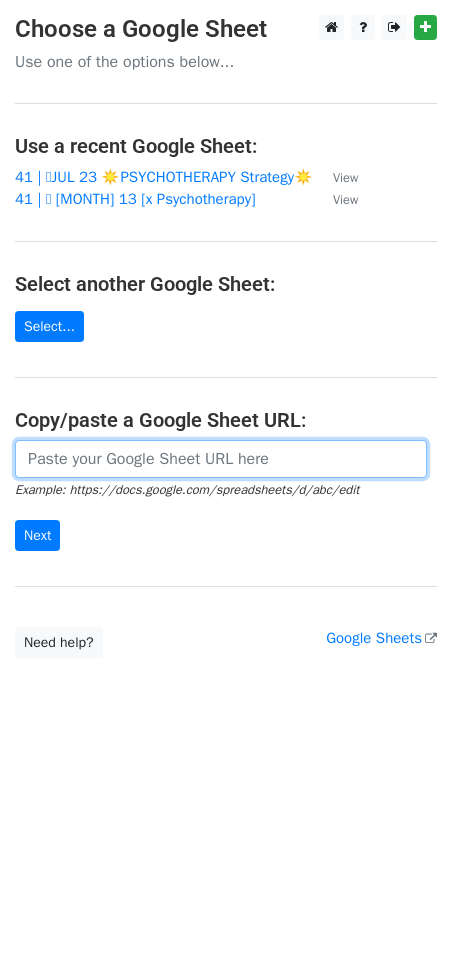 click at bounding box center (221, 459) 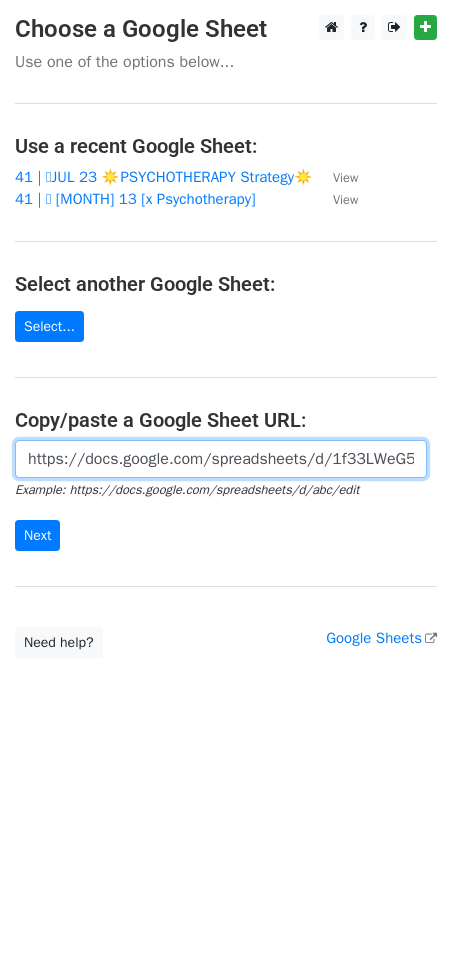 scroll, scrollTop: 0, scrollLeft: 627, axis: horizontal 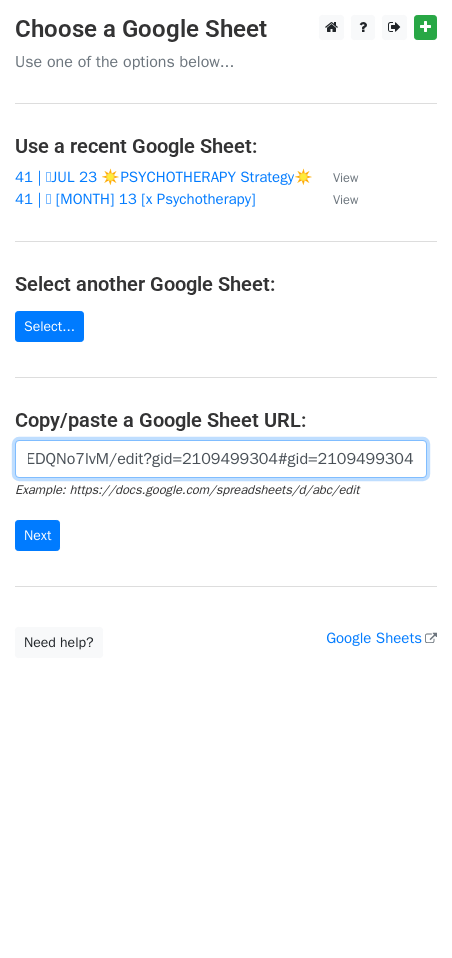 type on "https://docs.google.com/spreadsheets/d/1f33LWeG5lpQV7bDehm3XcfoAL6eA2rdVPeEDQNo7lvM/edit?gid=2109499304#gid=2109499304" 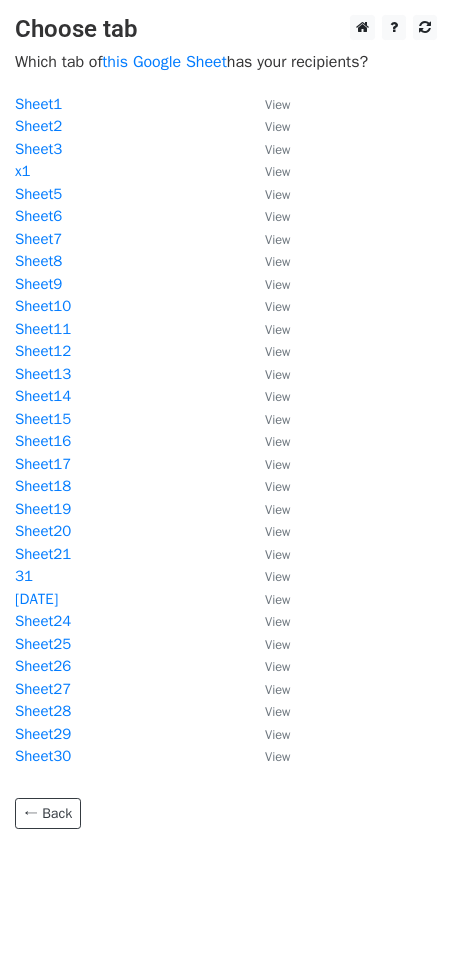 scroll, scrollTop: 0, scrollLeft: 0, axis: both 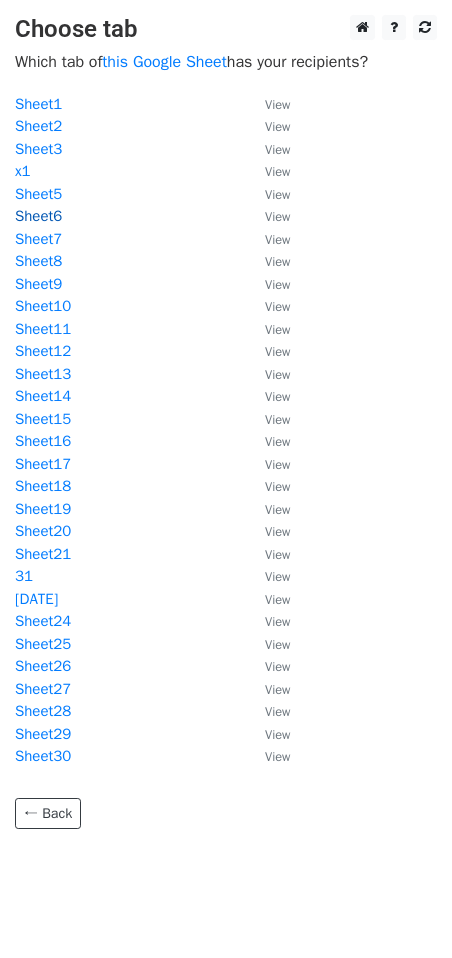 click on "Sheet6" at bounding box center (38, 216) 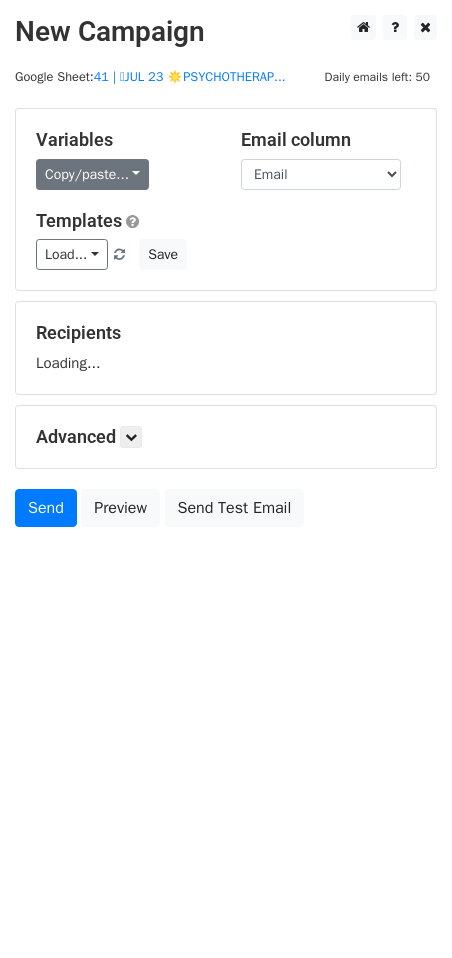 scroll, scrollTop: 0, scrollLeft: 0, axis: both 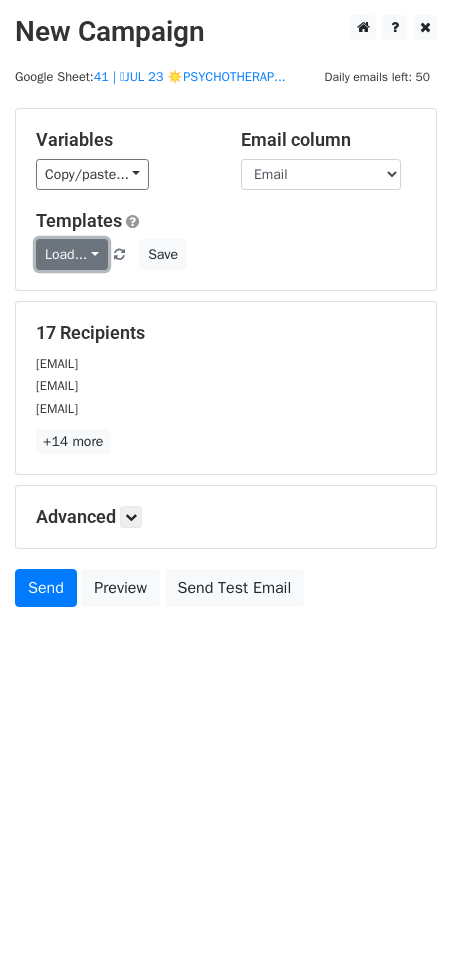 click on "Load..." at bounding box center (72, 254) 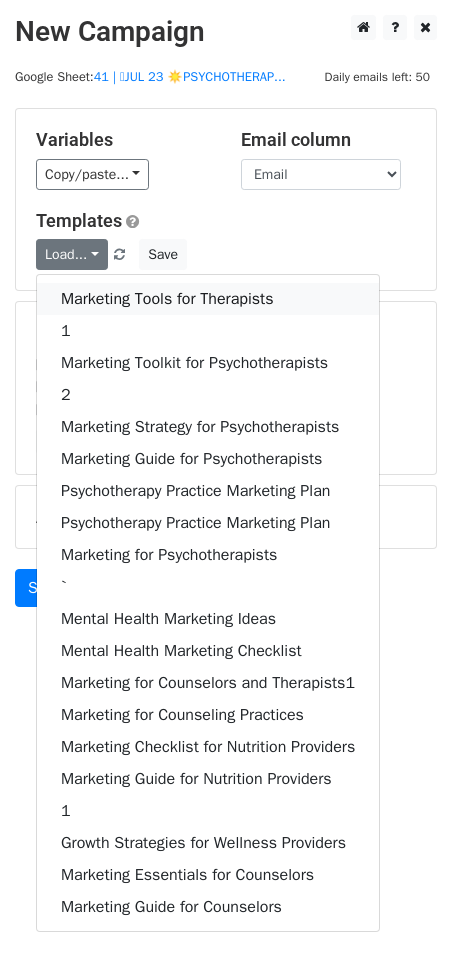 click on "Marketing Tools for Therapists" at bounding box center (208, 299) 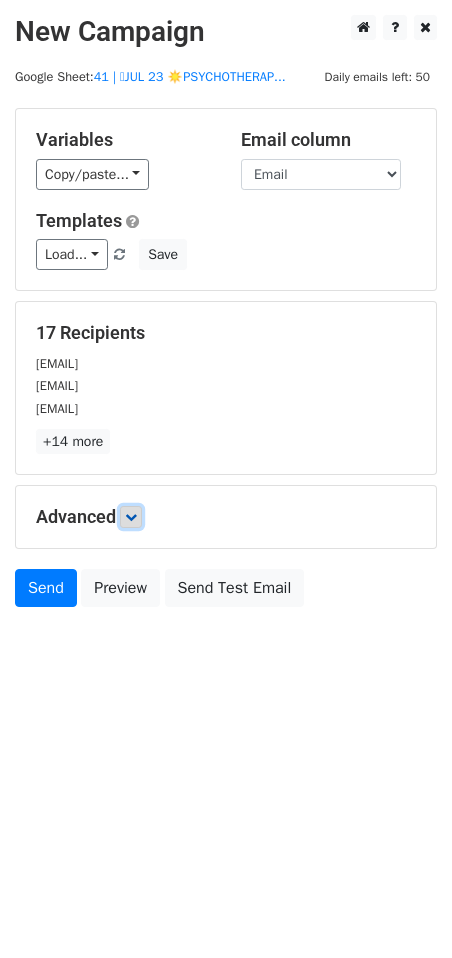 click at bounding box center [131, 517] 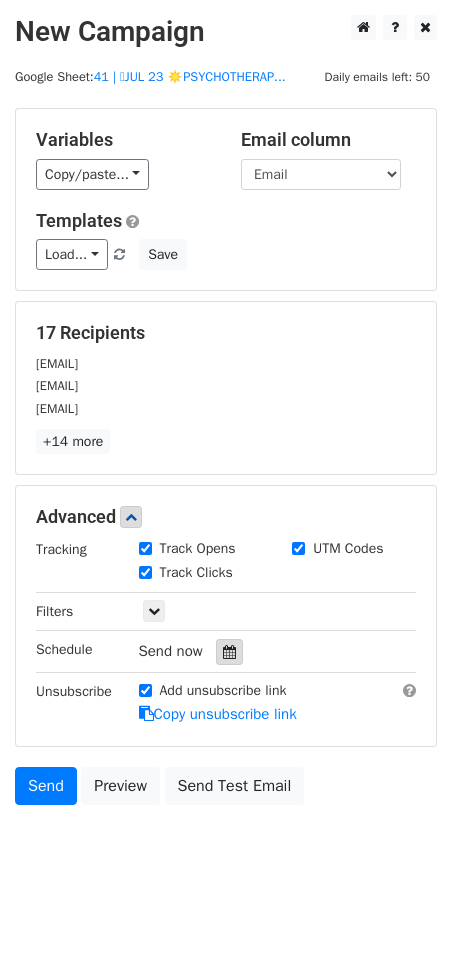 click at bounding box center [229, 652] 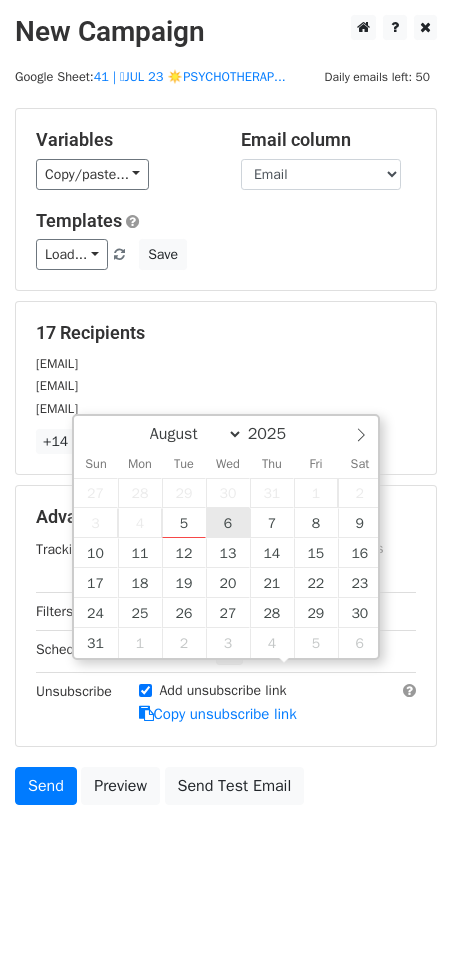 type on "2025-08-06 12:00" 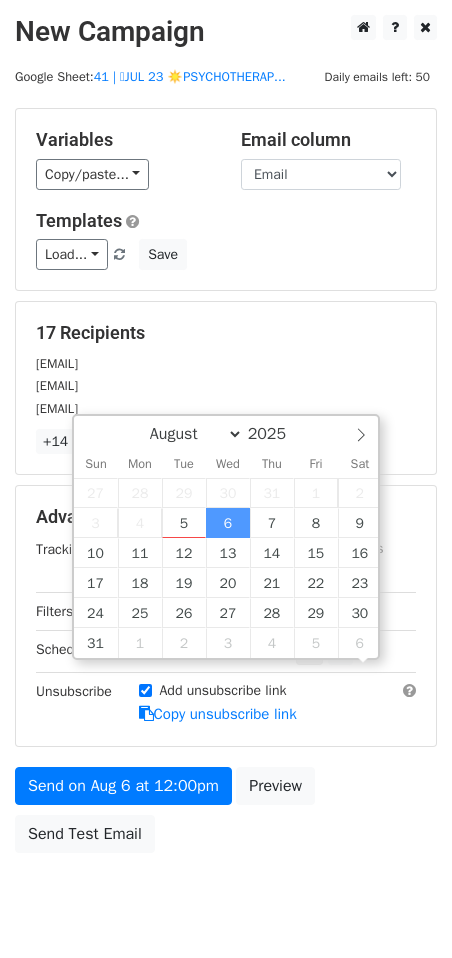 scroll, scrollTop: 1, scrollLeft: 0, axis: vertical 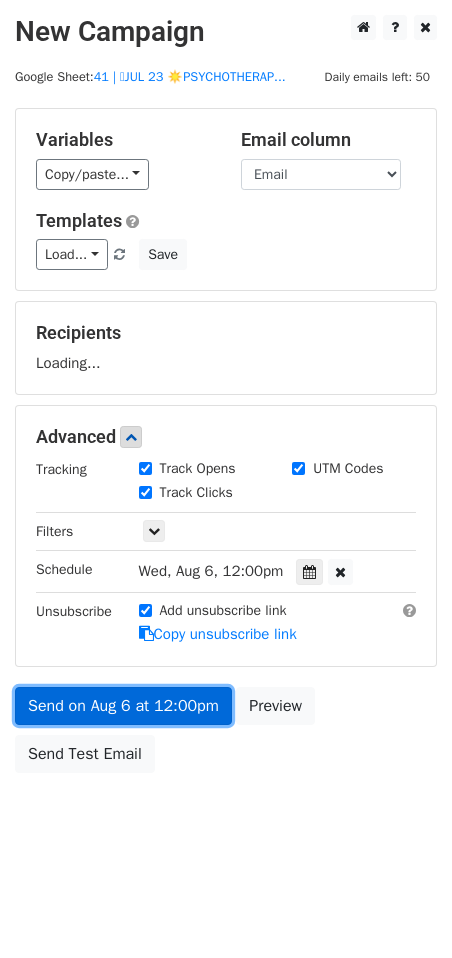 click on "Send on Aug 6 at 12:00pm" at bounding box center (123, 706) 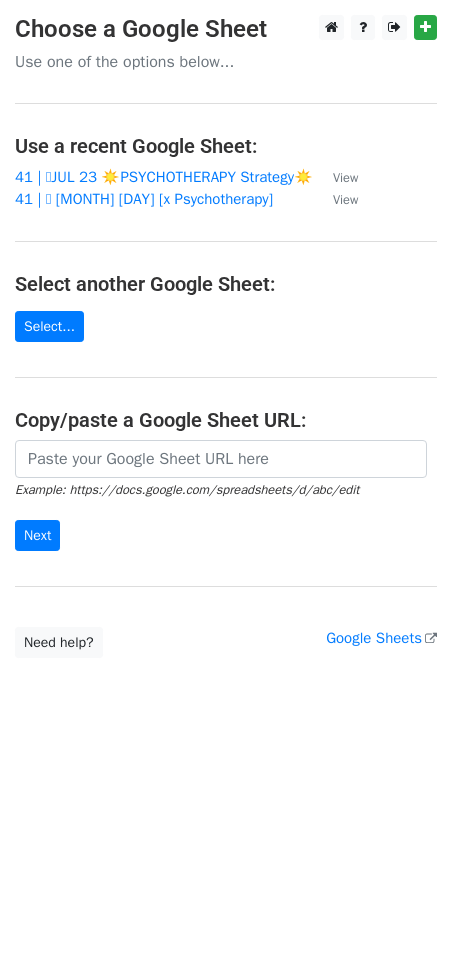 scroll, scrollTop: 0, scrollLeft: 0, axis: both 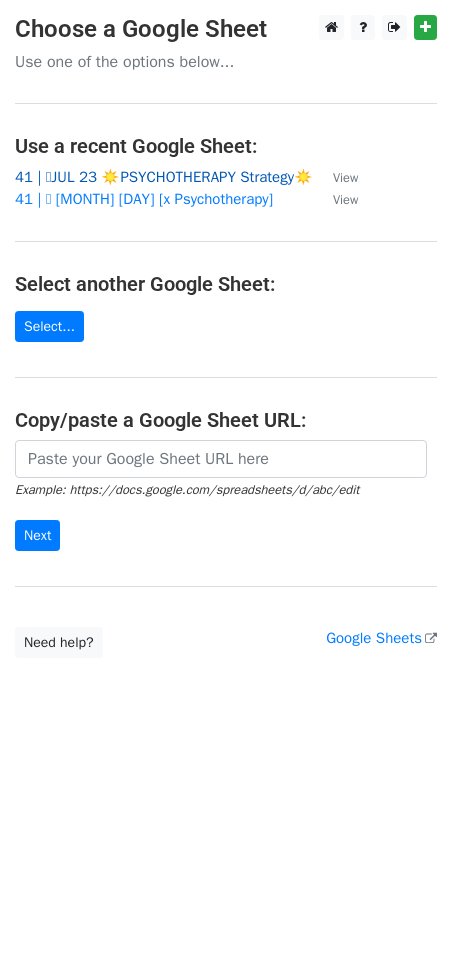 click on "41 | 🩵JUL 23 ☀️PSYCHOTHERAPY Strategy☀️" at bounding box center [164, 177] 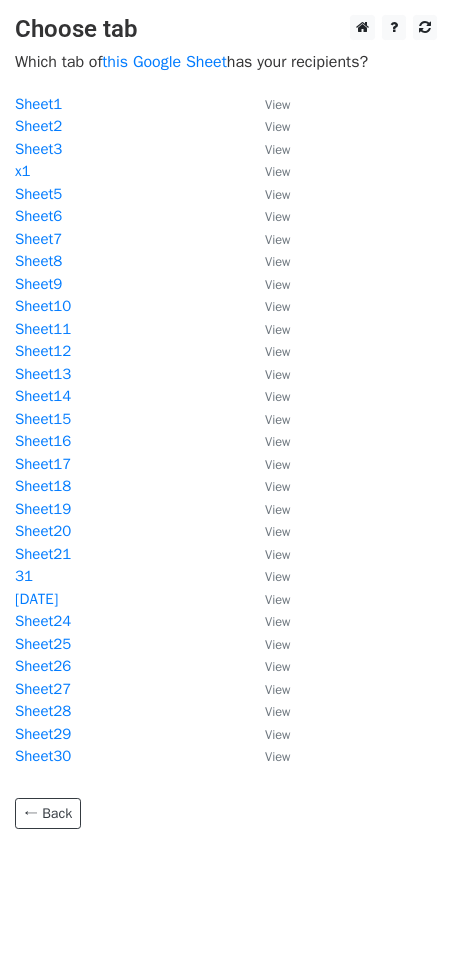 scroll, scrollTop: 0, scrollLeft: 0, axis: both 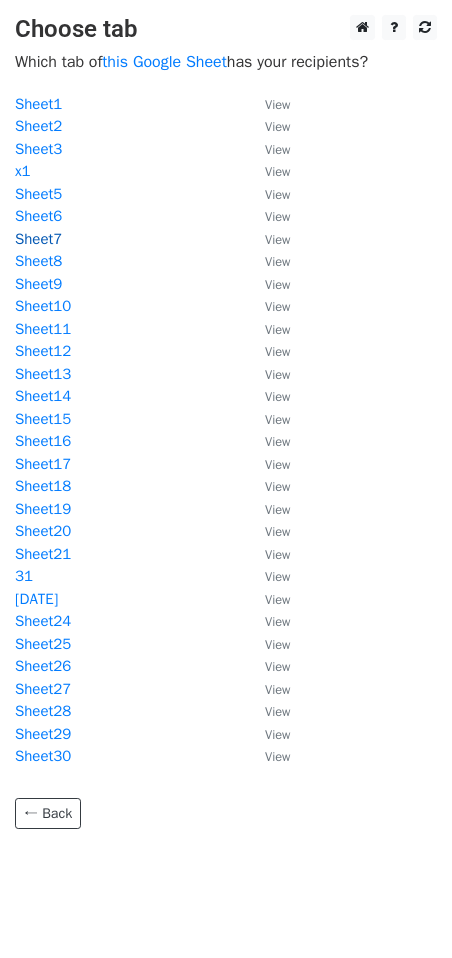 click on "Sheet7" at bounding box center (38, 239) 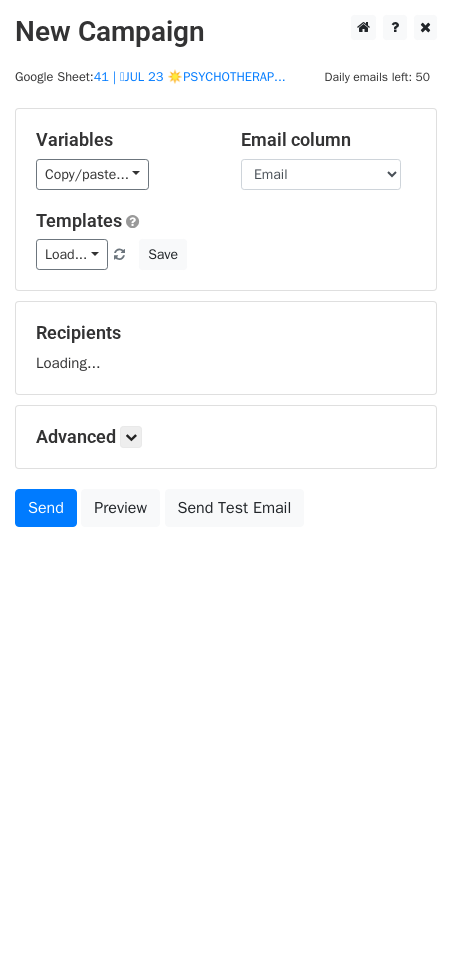 scroll, scrollTop: 0, scrollLeft: 0, axis: both 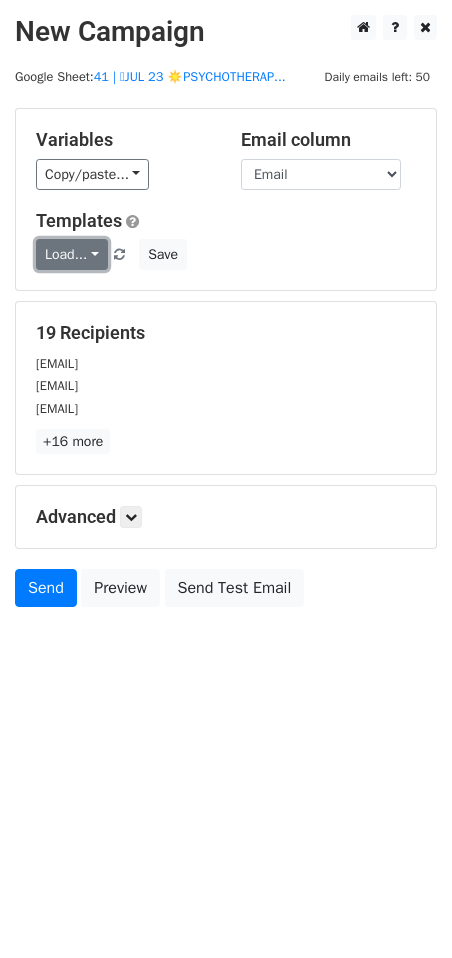 click on "Load..." at bounding box center (72, 254) 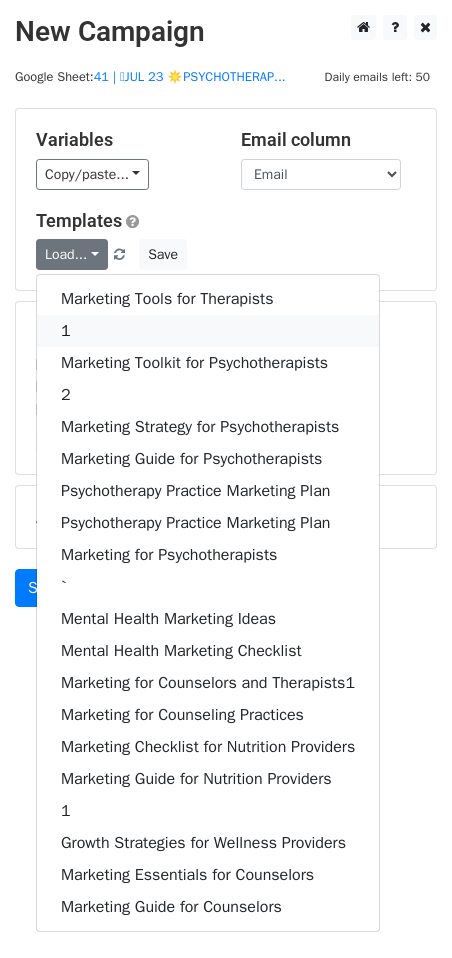 click on "1" at bounding box center (208, 331) 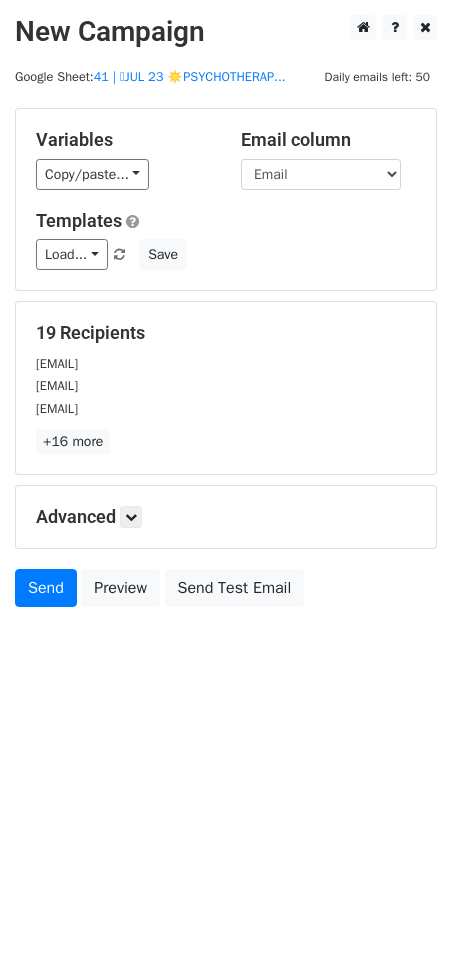 click on "Advanced
Tracking
Track Opens
UTM Codes
Track Clicks
Filters
Only include spreadsheet rows that match the following filters:
Schedule
Send now
Unsubscribe
Add unsubscribe link
Copy unsubscribe link" at bounding box center [226, 517] 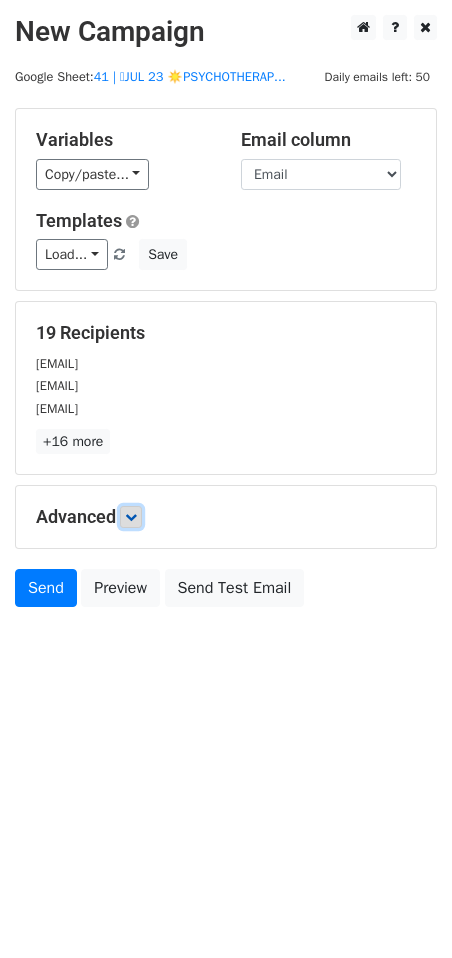 click at bounding box center (131, 517) 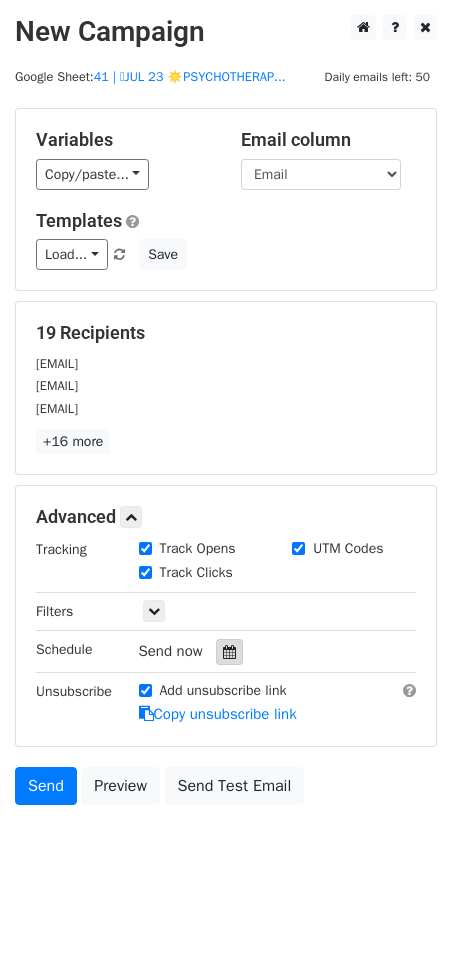 click at bounding box center [229, 652] 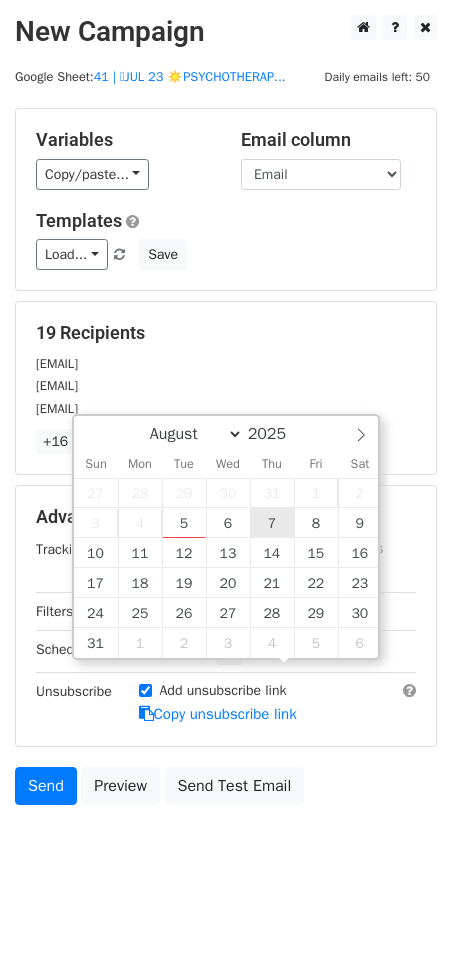 type on "2025-08-07 12:00" 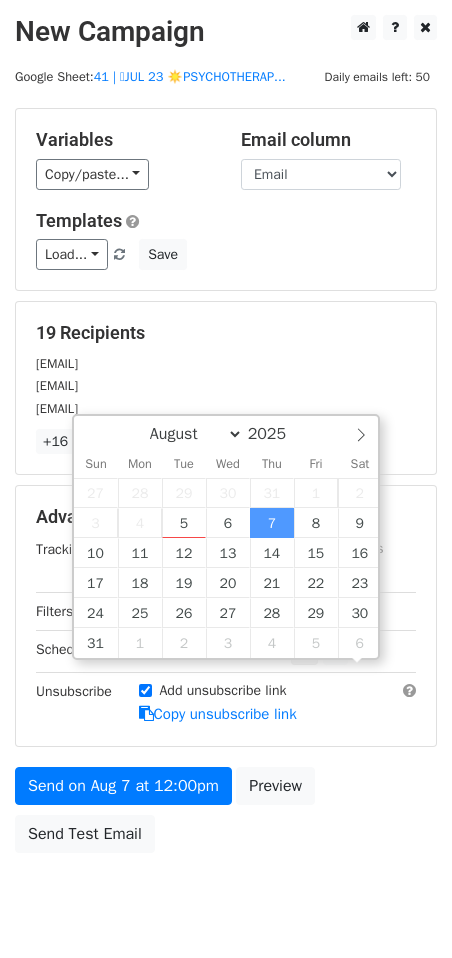 scroll, scrollTop: 1, scrollLeft: 0, axis: vertical 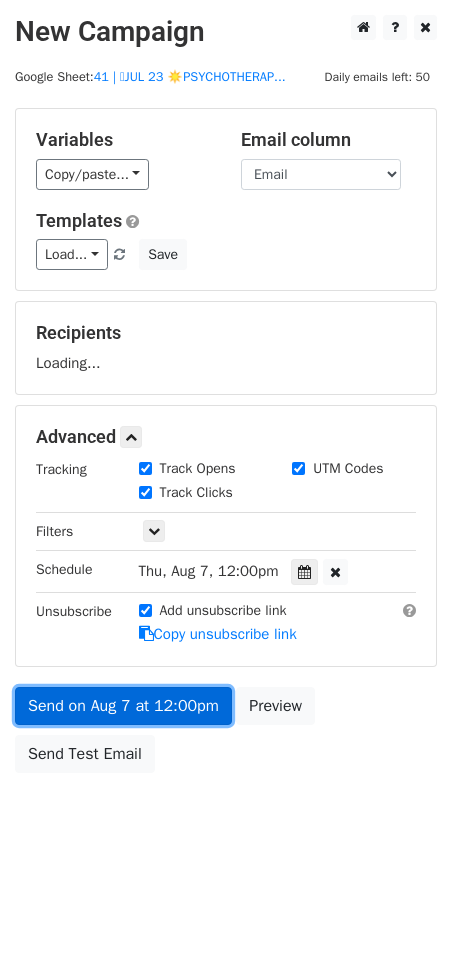 click on "Send on Aug 7 at 12:00pm" at bounding box center (123, 706) 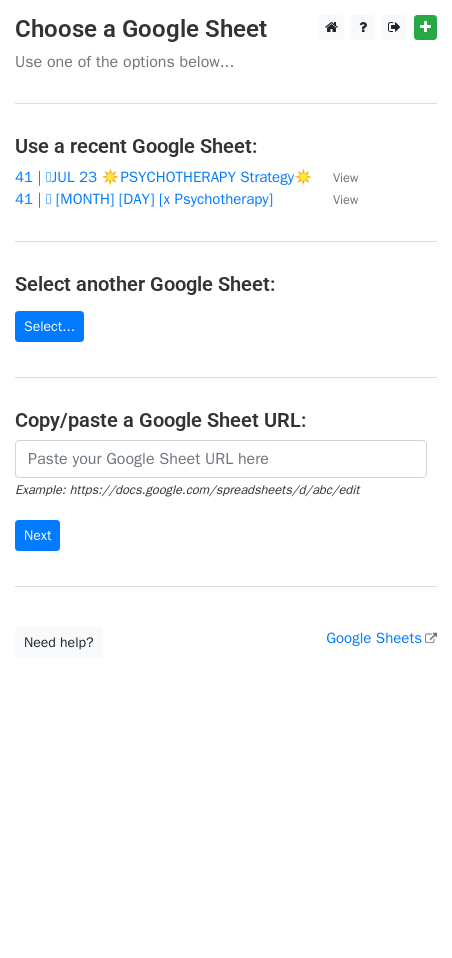 scroll, scrollTop: 0, scrollLeft: 0, axis: both 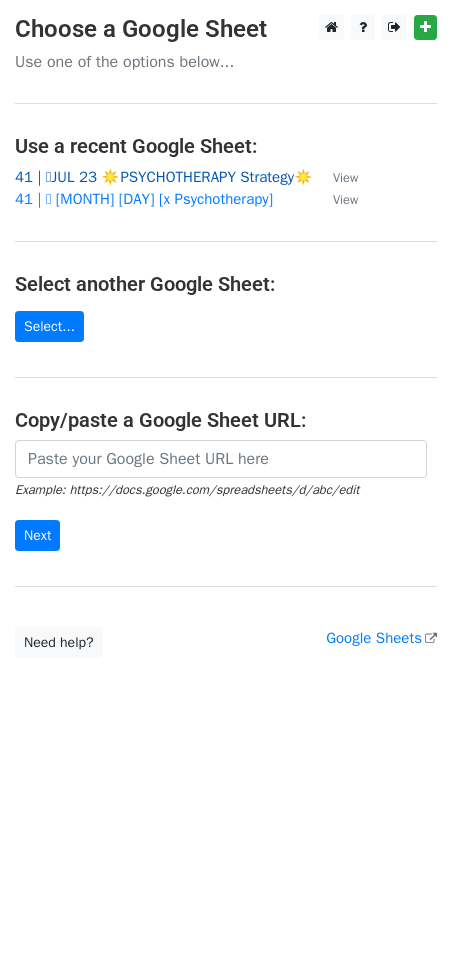 click on "41 | 🩵JUL 23 ☀️PSYCHOTHERAPY Strategy☀️" at bounding box center [164, 177] 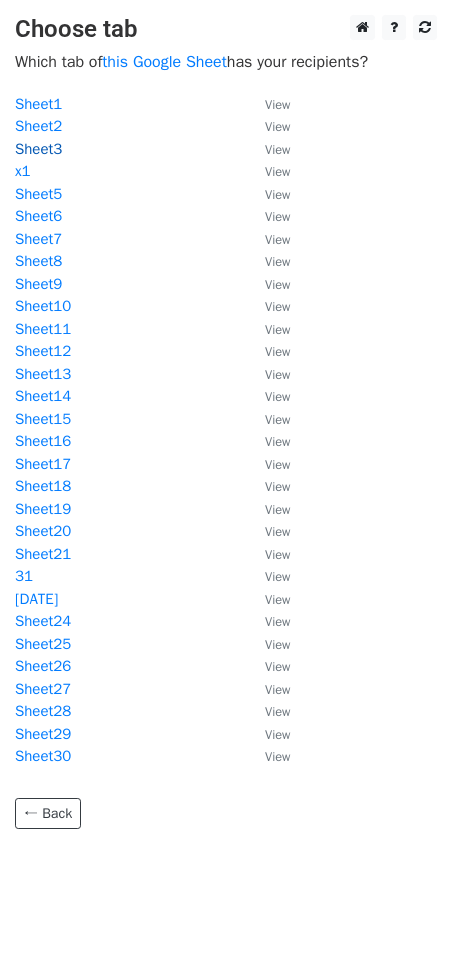 scroll, scrollTop: 0, scrollLeft: 0, axis: both 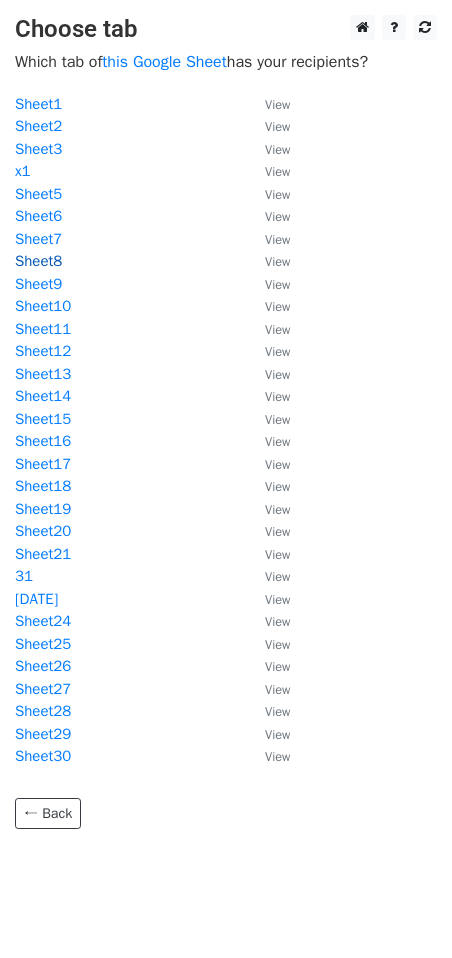 click on "Sheet8" at bounding box center (38, 261) 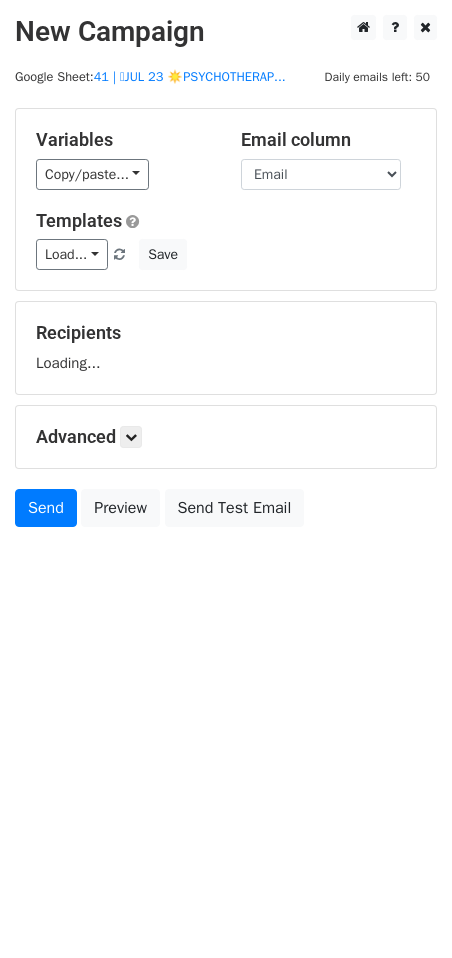 scroll, scrollTop: 0, scrollLeft: 0, axis: both 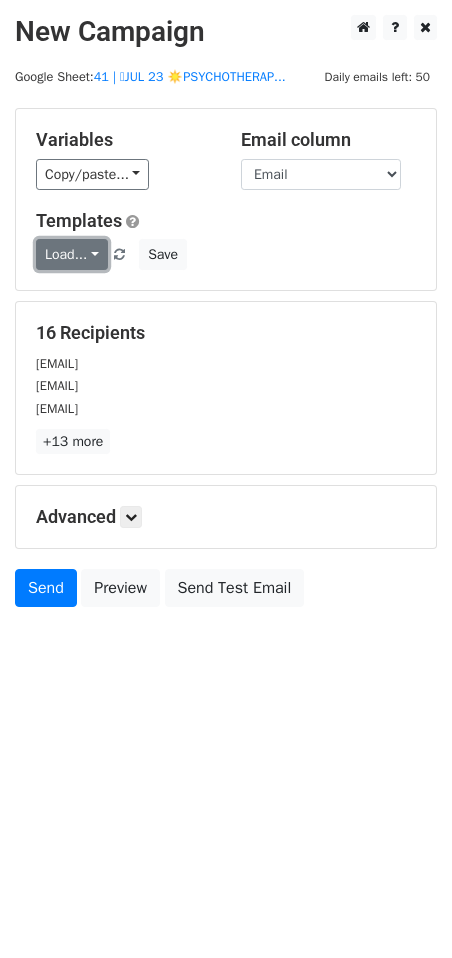 click on "Load..." at bounding box center (72, 254) 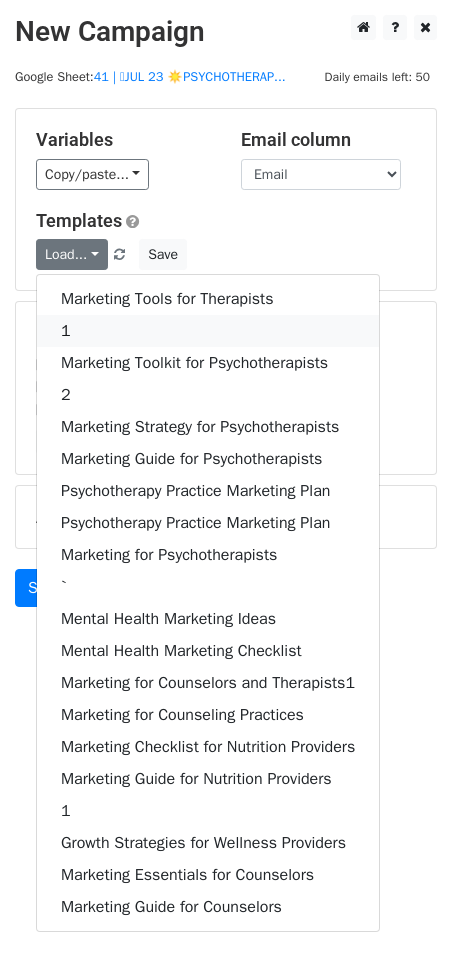 click on "1" at bounding box center (208, 331) 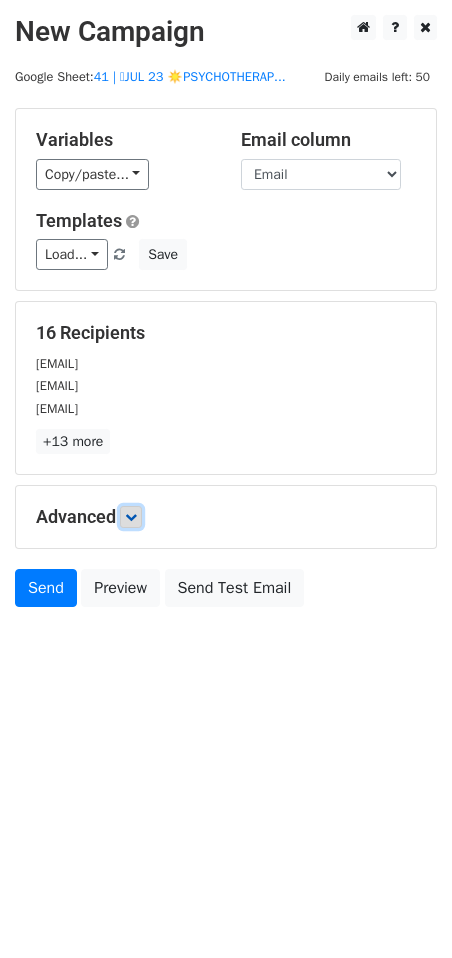 click at bounding box center (131, 517) 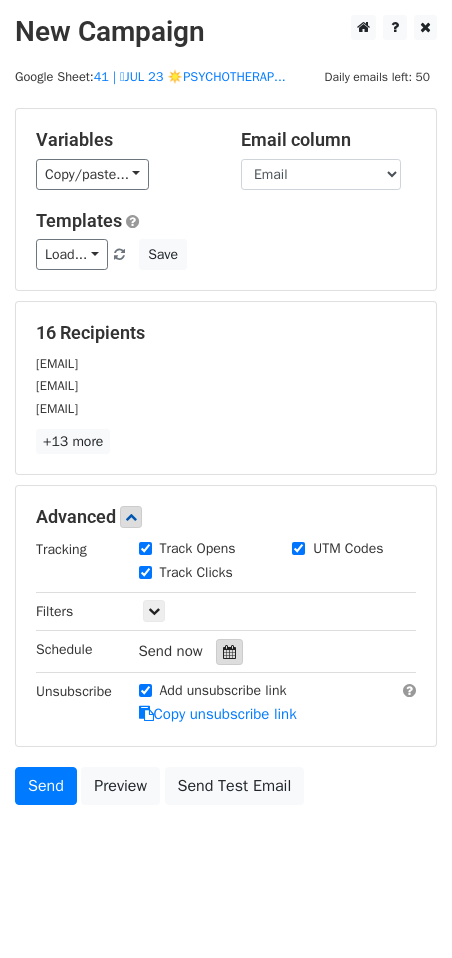 click at bounding box center (229, 652) 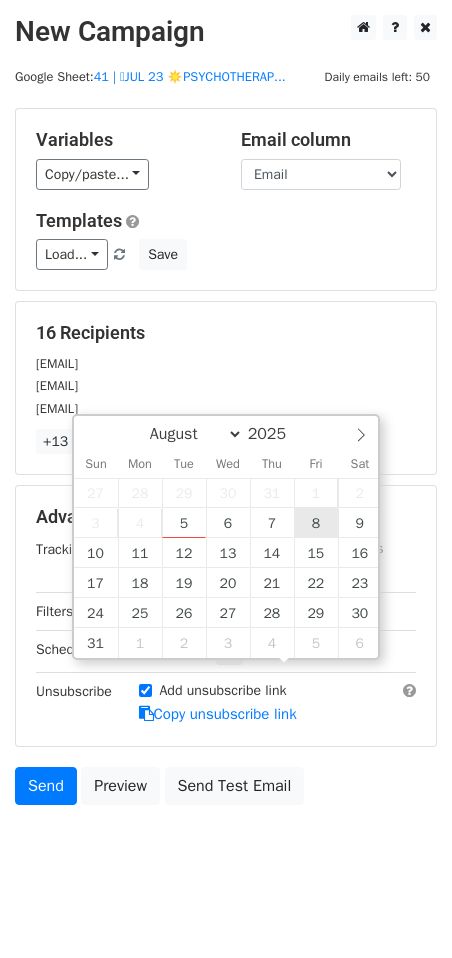 type on "2025-08-08 12:00" 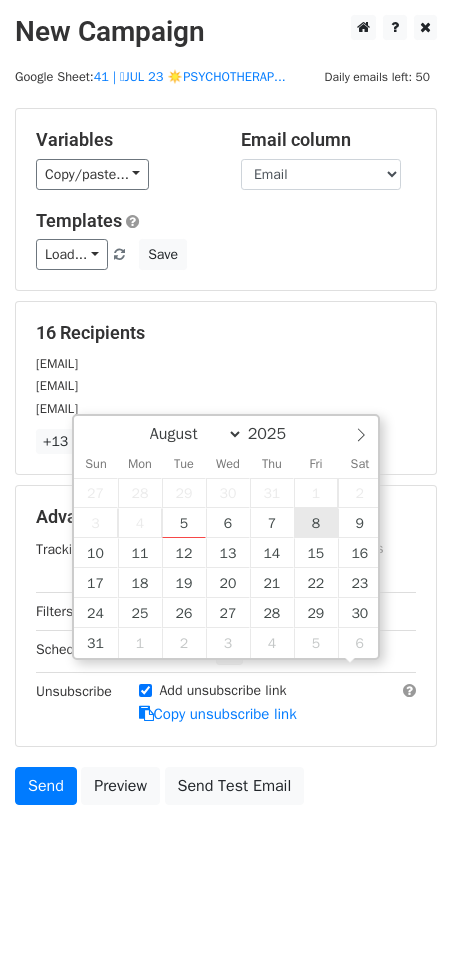 scroll, scrollTop: 1, scrollLeft: 0, axis: vertical 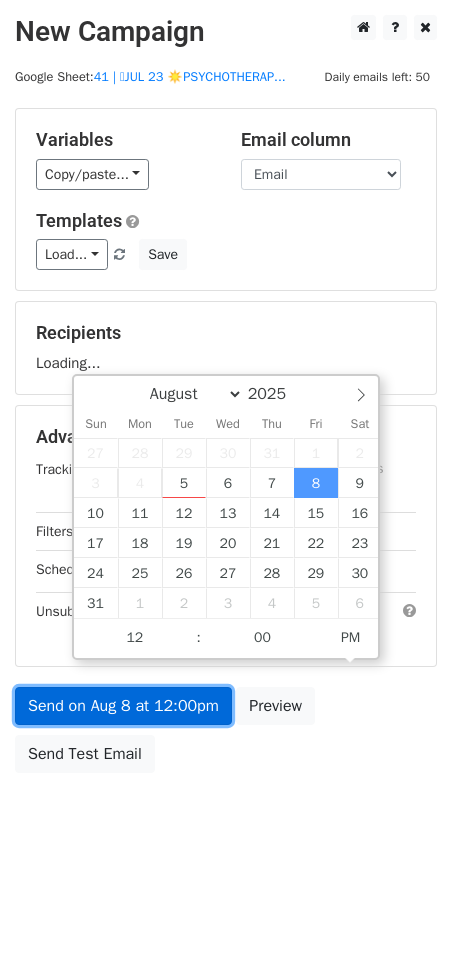 click on "Send on Aug 8 at 12:00pm" at bounding box center (123, 706) 